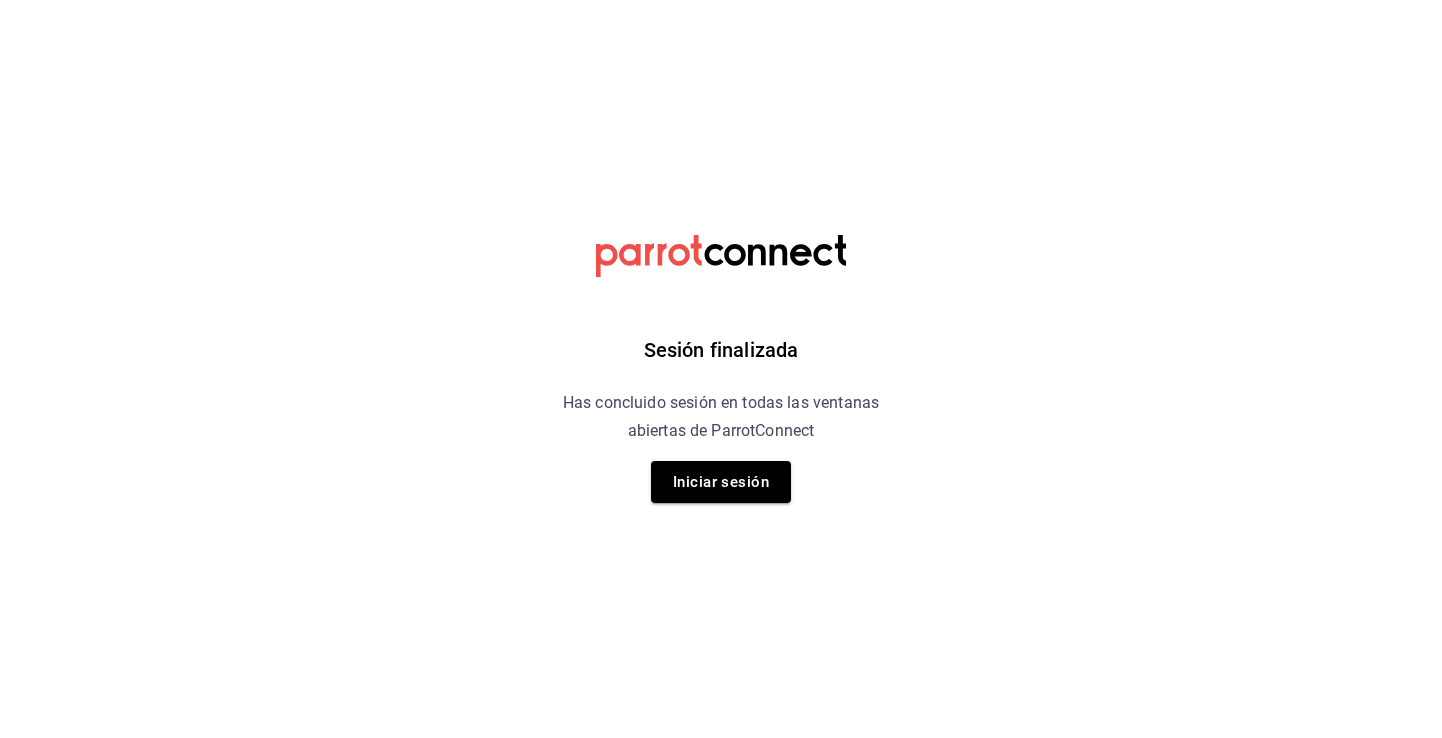 scroll, scrollTop: 0, scrollLeft: 0, axis: both 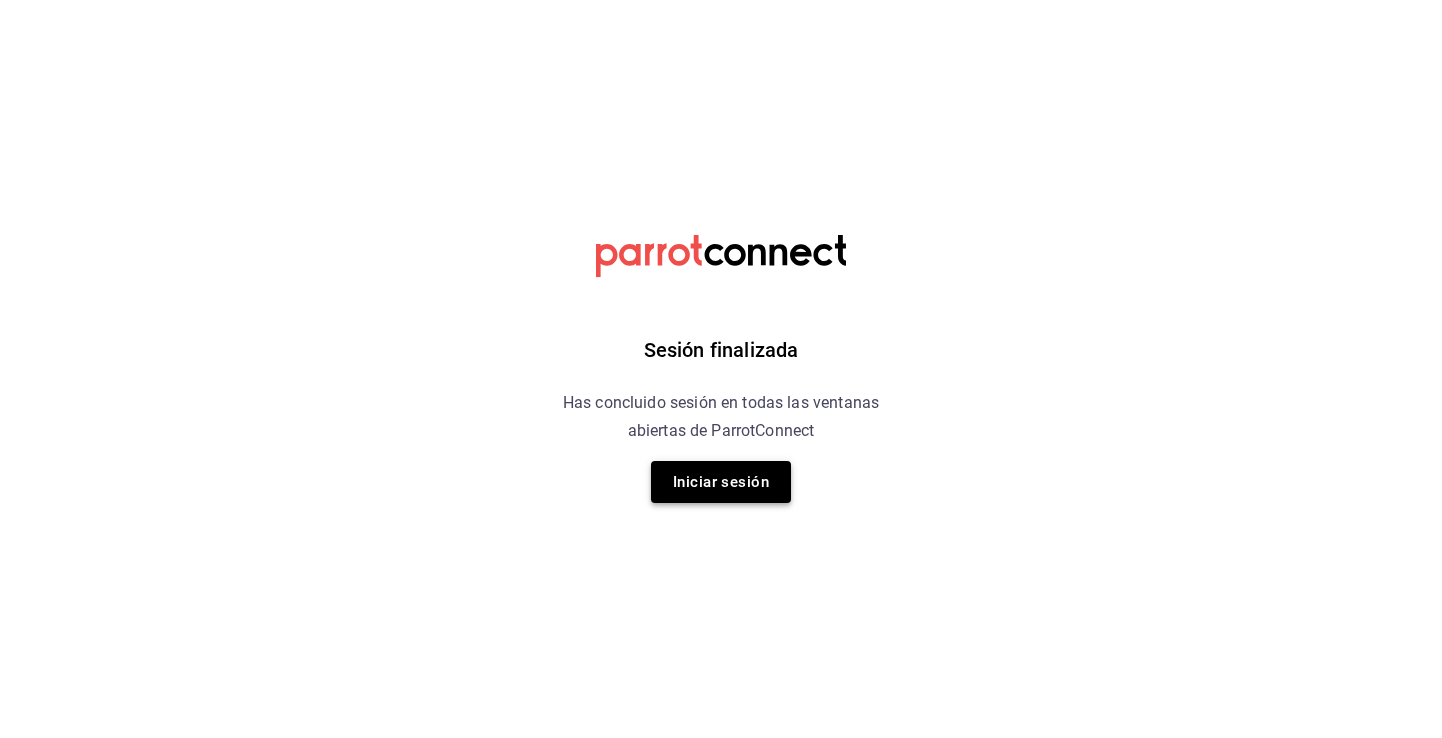 click on "Iniciar sesión" at bounding box center [721, 482] 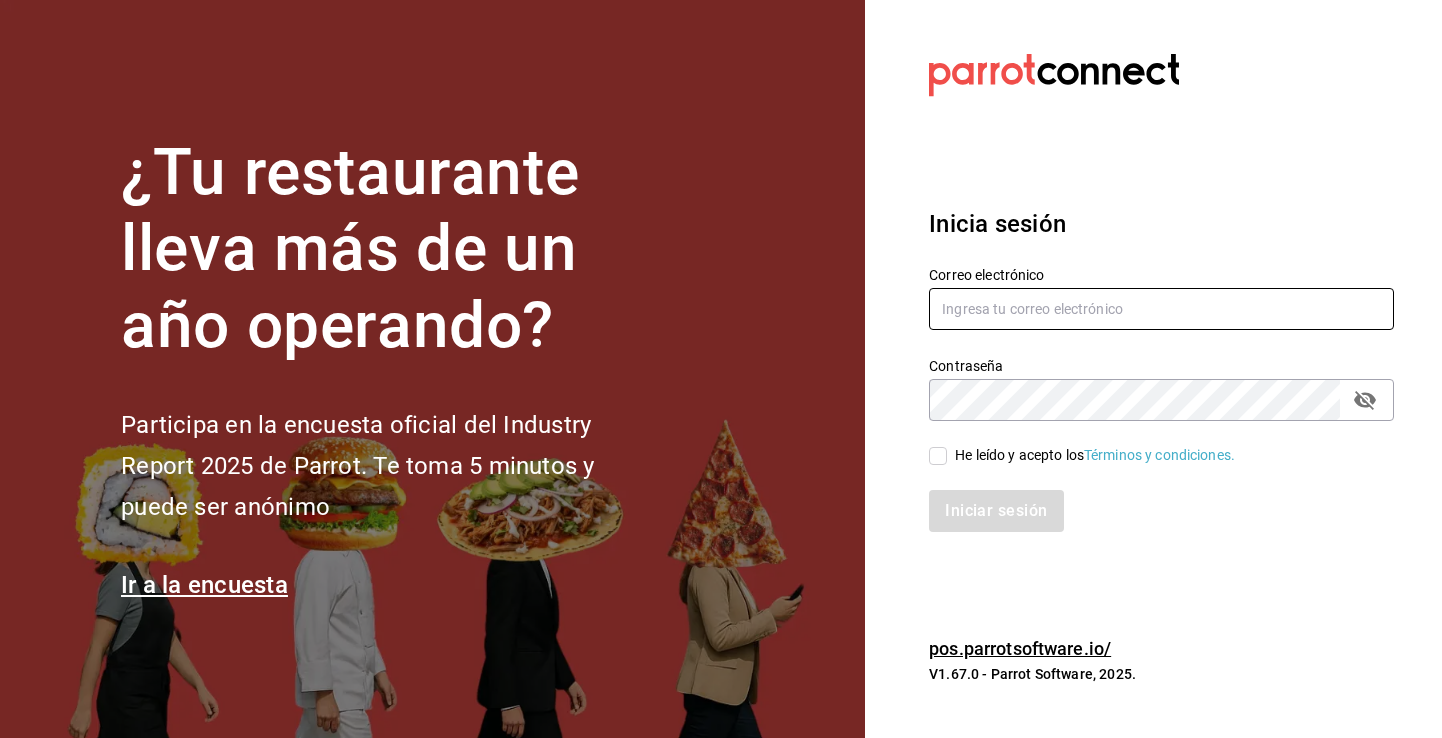 type on "anapauabramo99@gmail.com" 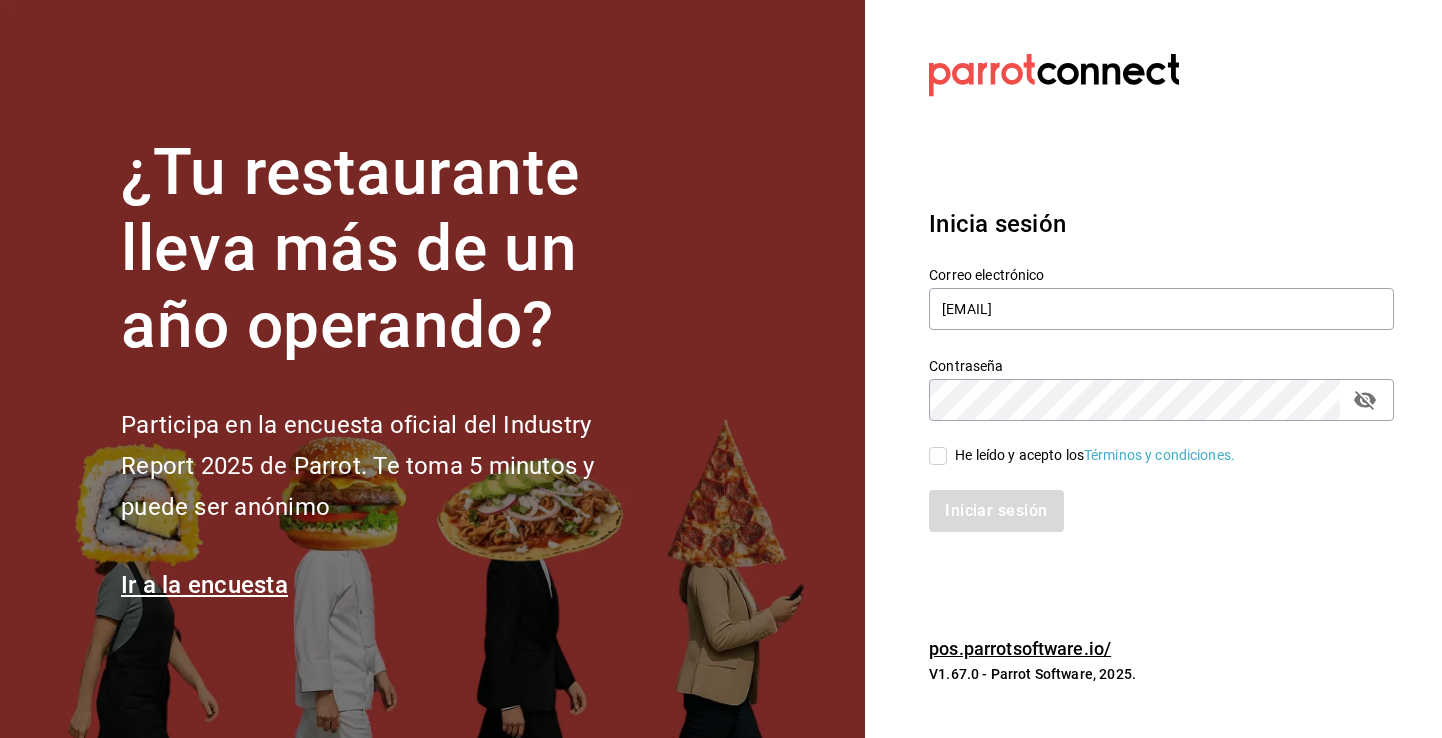 click on "He leído y acepto los  Términos y condiciones." at bounding box center [938, 456] 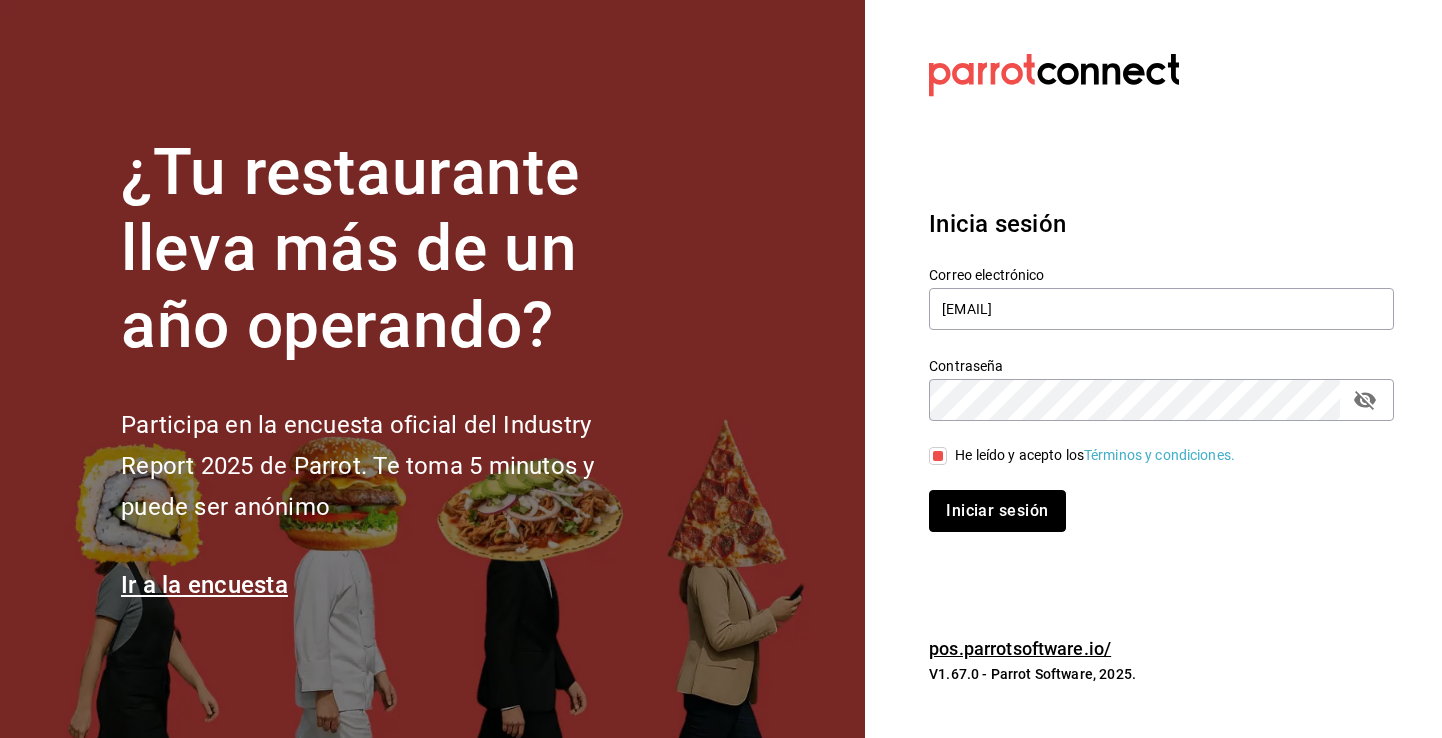 click on "Iniciar sesión" at bounding box center [997, 511] 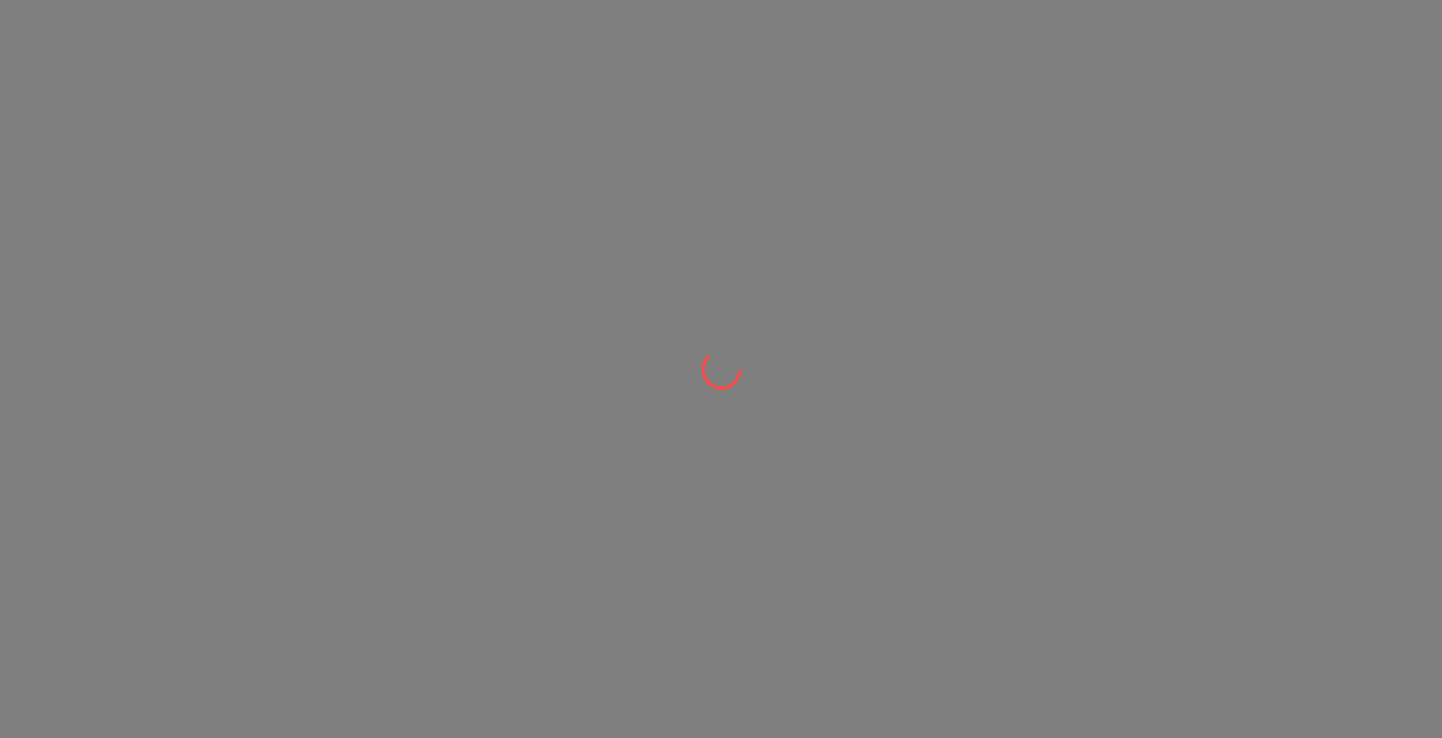 scroll, scrollTop: 0, scrollLeft: 0, axis: both 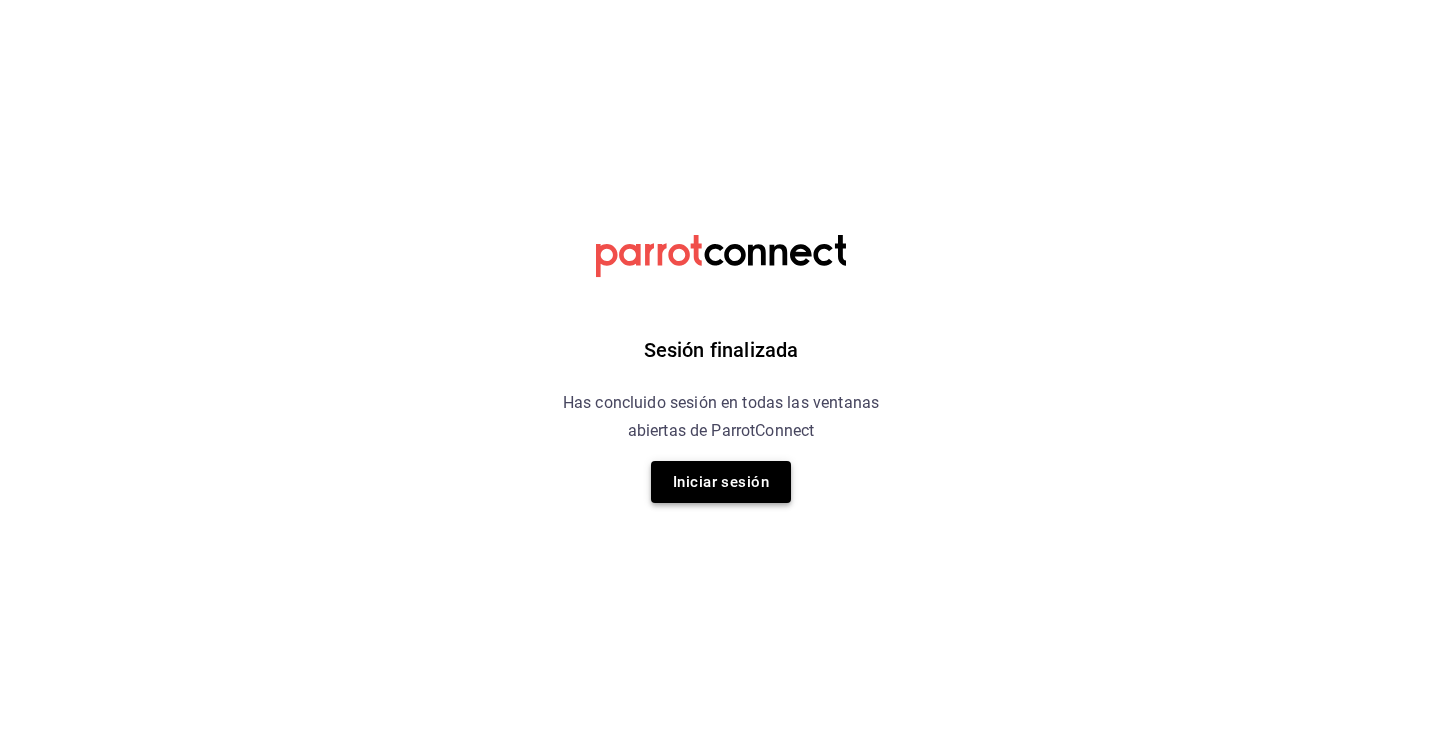 click on "Iniciar sesión" at bounding box center [721, 482] 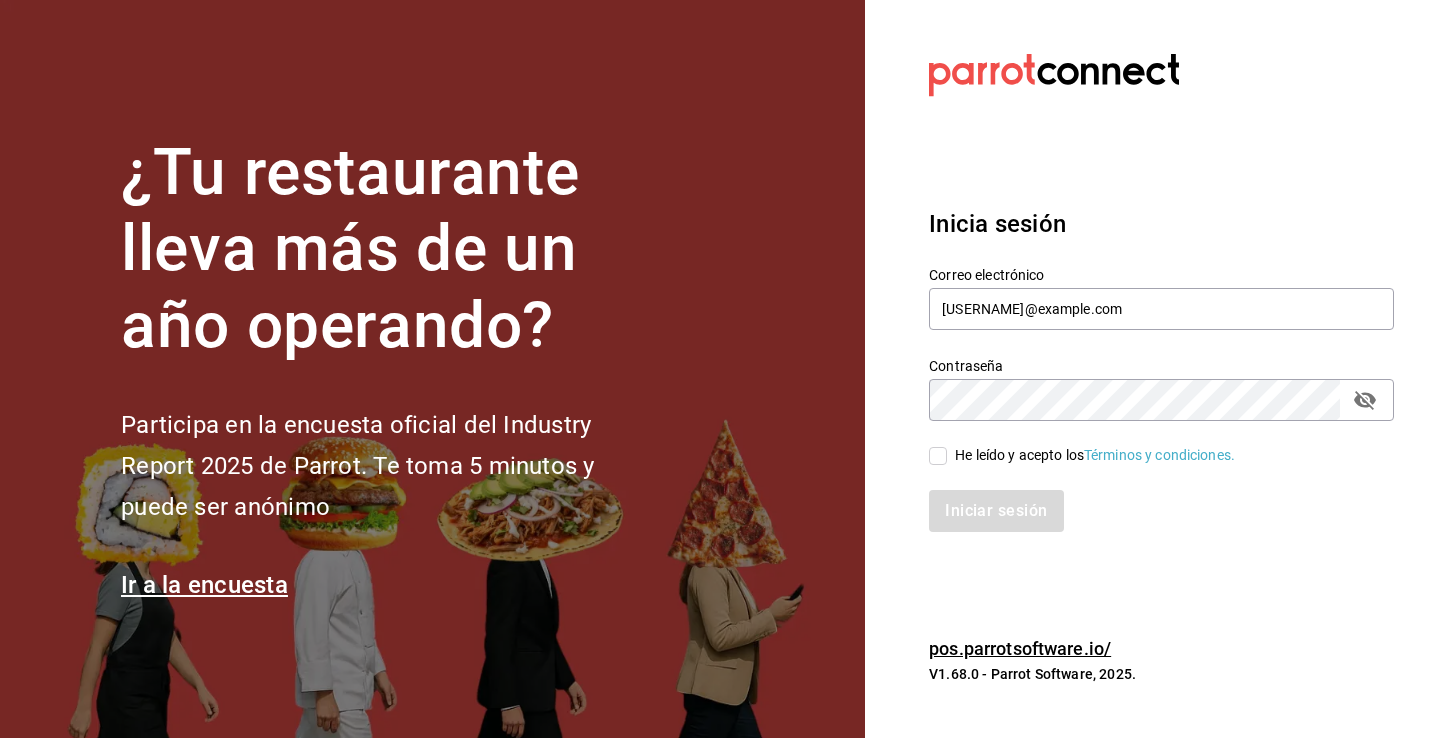 click on "He leído y acepto los  Términos y condiciones." at bounding box center (1149, 444) 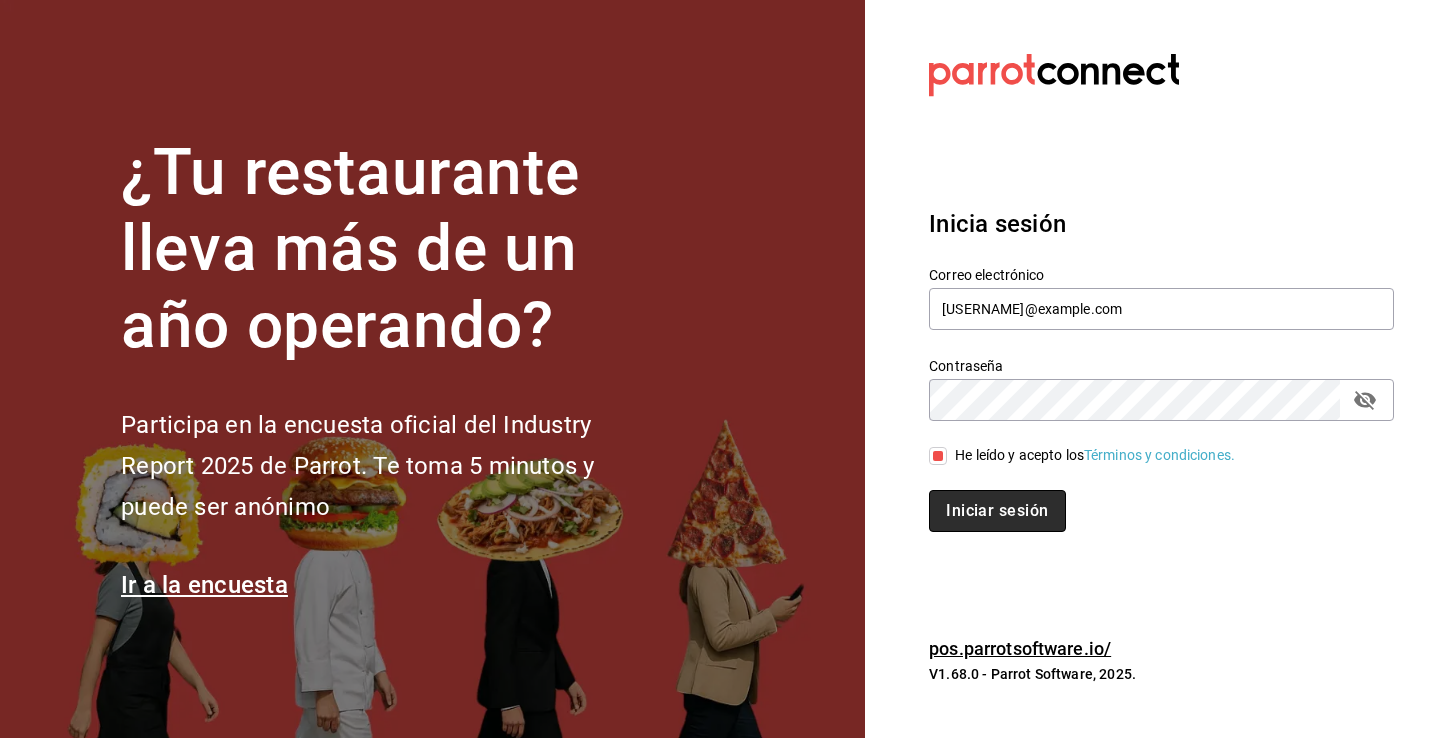 click on "Iniciar sesión" at bounding box center [997, 511] 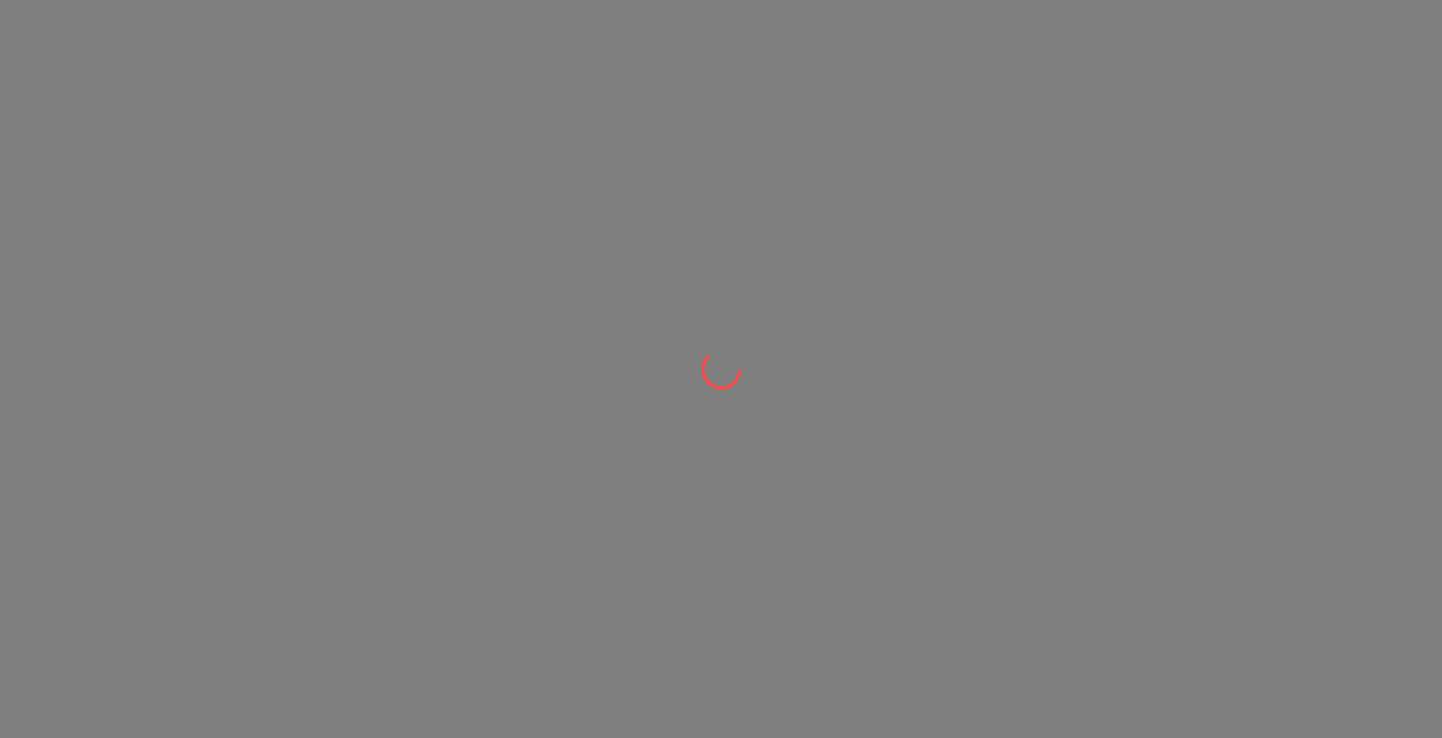 scroll, scrollTop: 0, scrollLeft: 0, axis: both 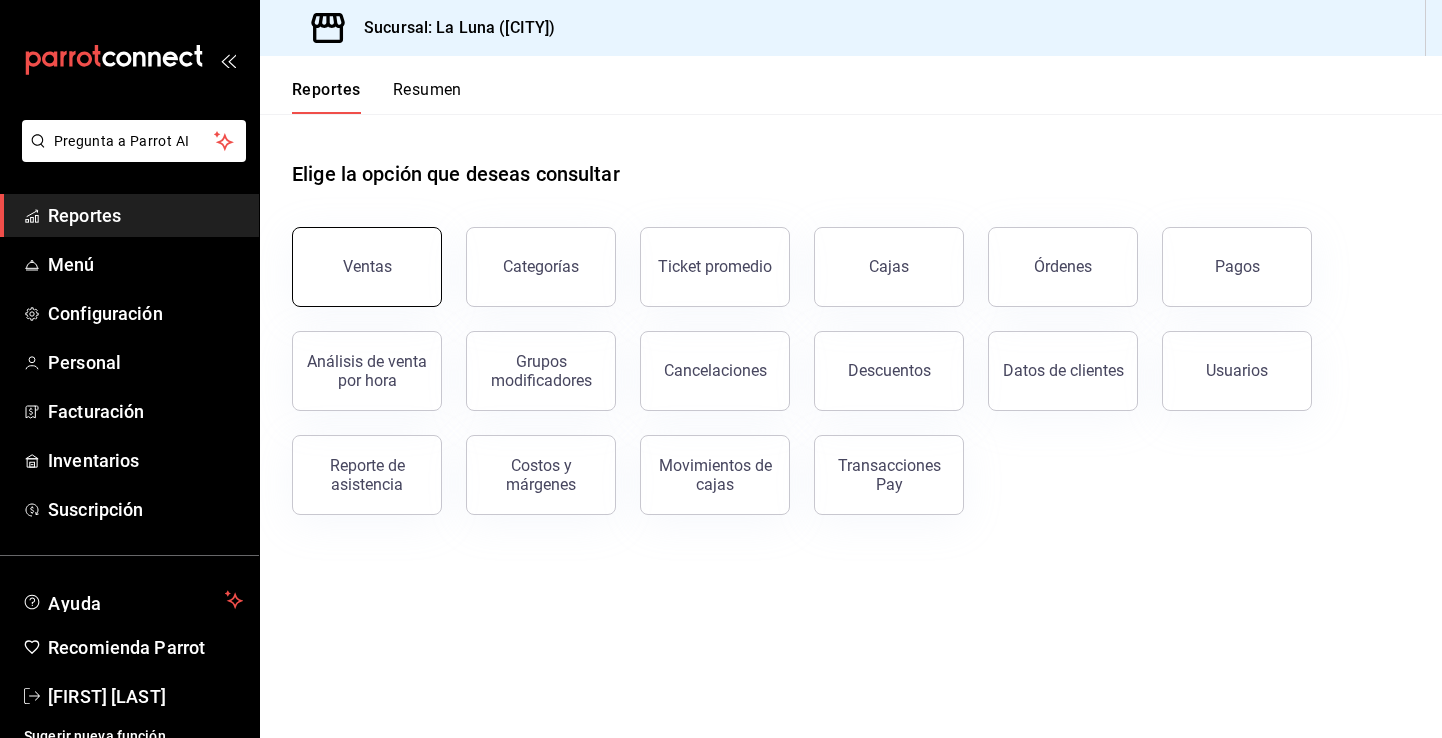 click on "Ventas" at bounding box center [367, 266] 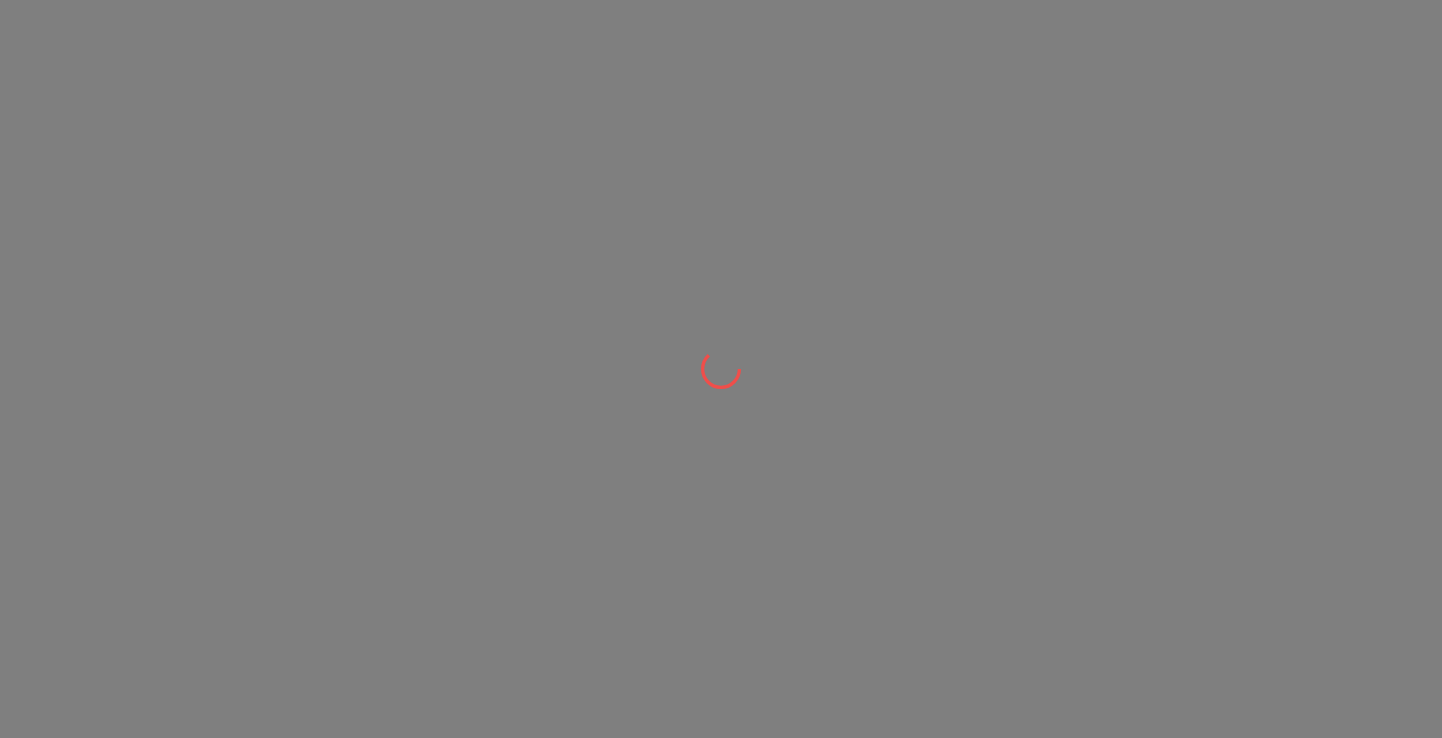 scroll, scrollTop: 0, scrollLeft: 0, axis: both 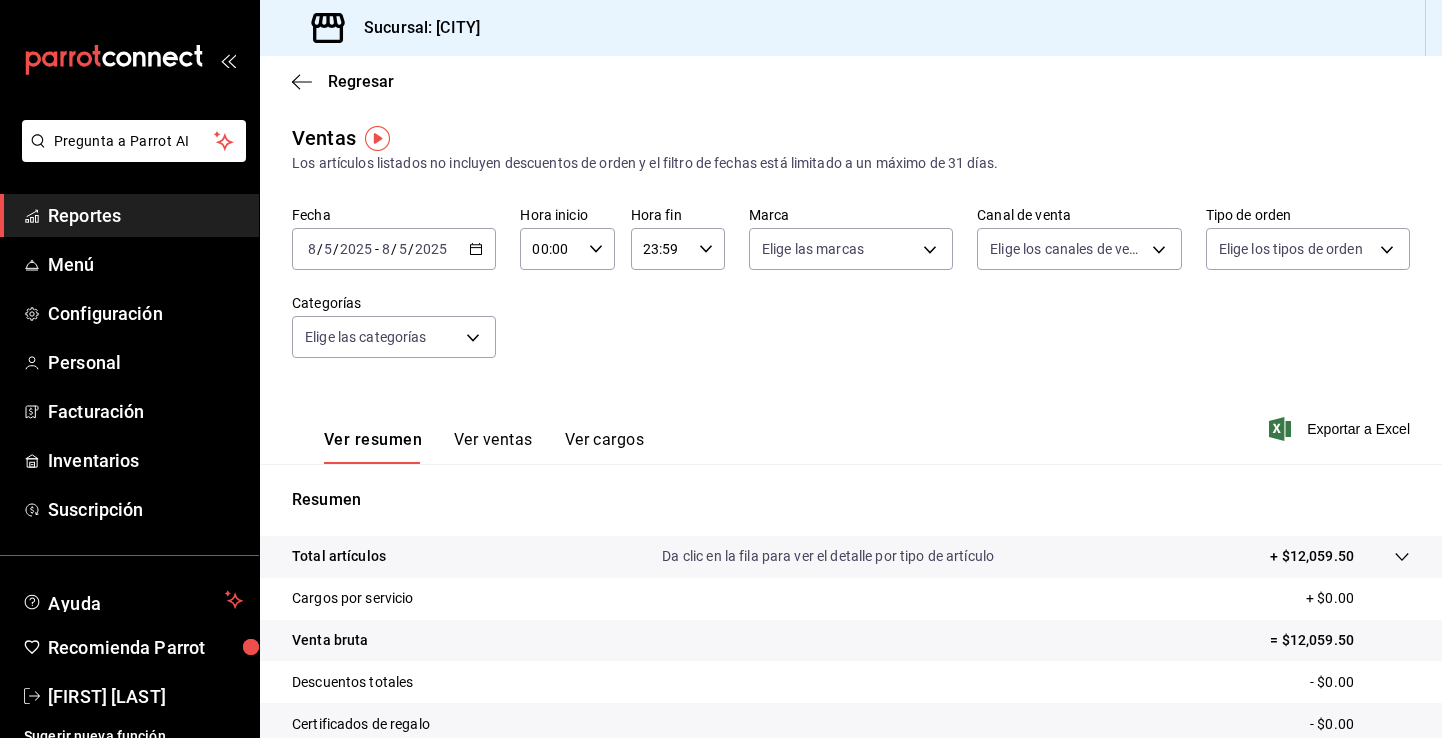 click on "2025-08-05 8 / 5 / 2025 - 2025-08-05 8 / 5 / 2025" at bounding box center (394, 249) 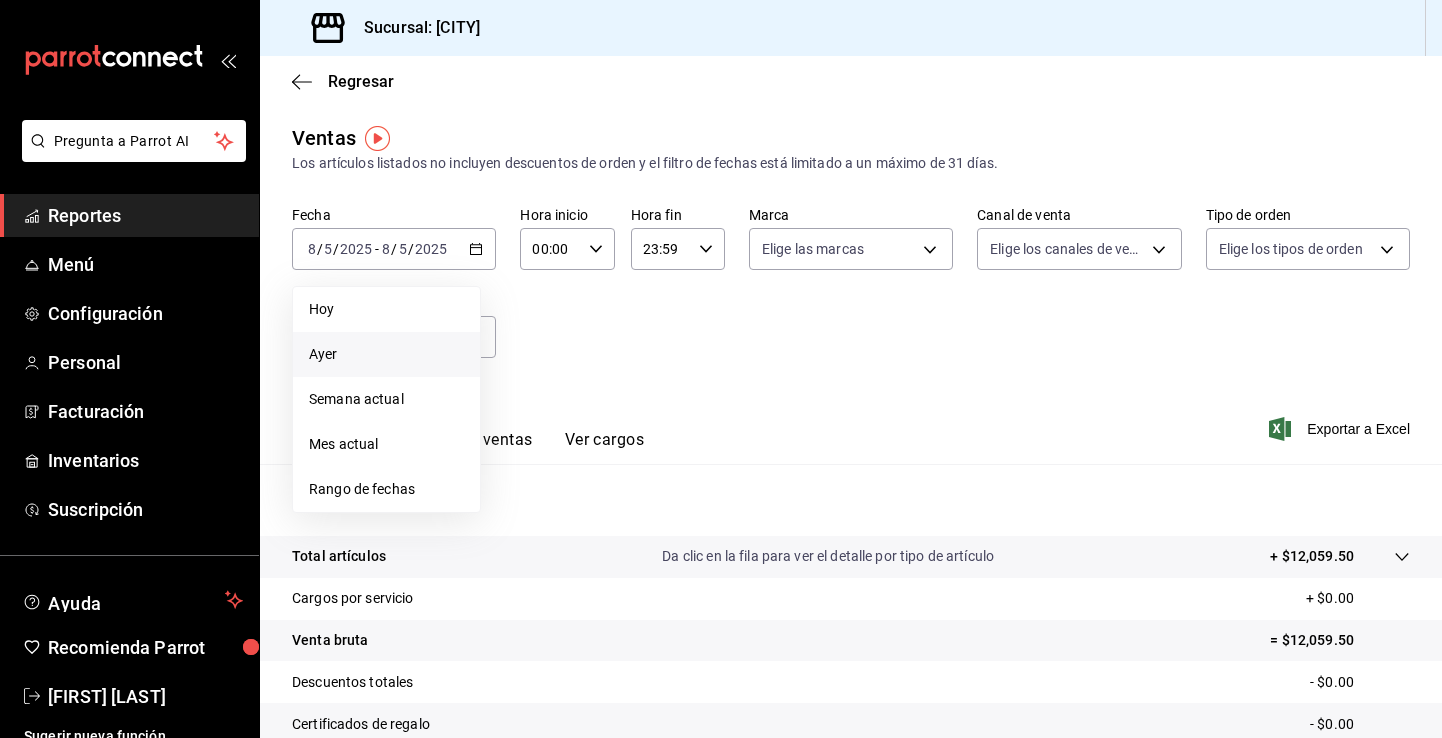 click on "Ayer" at bounding box center [386, 354] 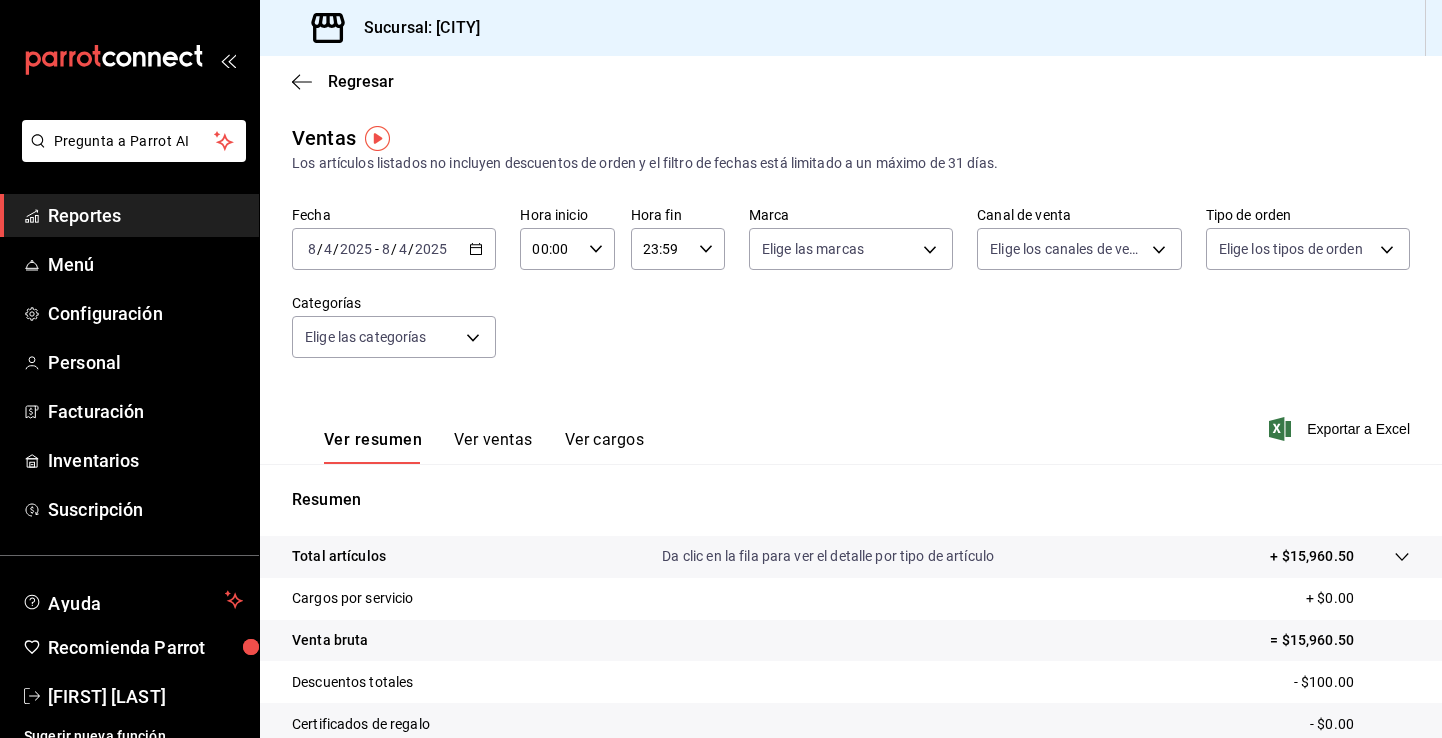 click on "2025-08-04 8 / 4 / 2025 - 2025-08-04 8 / 4 / 2025" at bounding box center [394, 249] 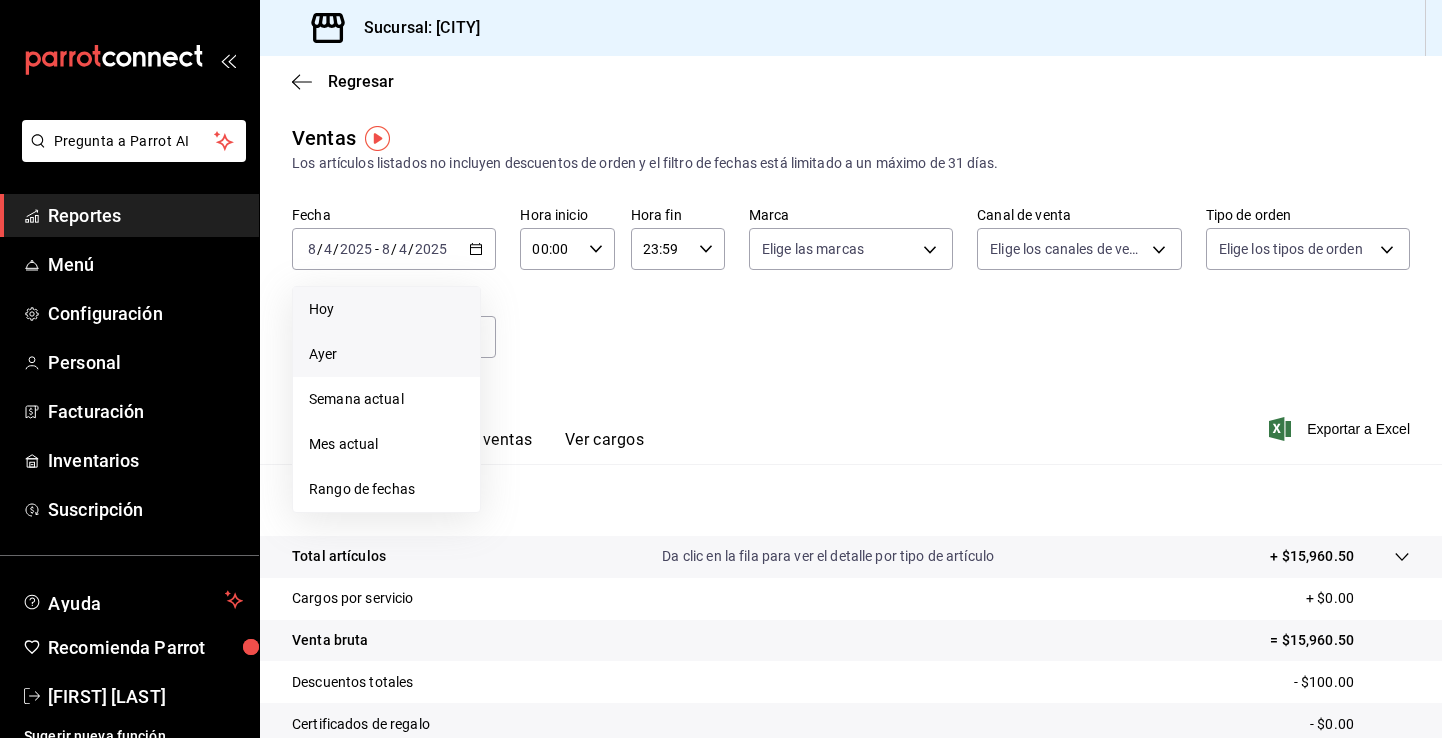 click on "Hoy" at bounding box center (386, 309) 